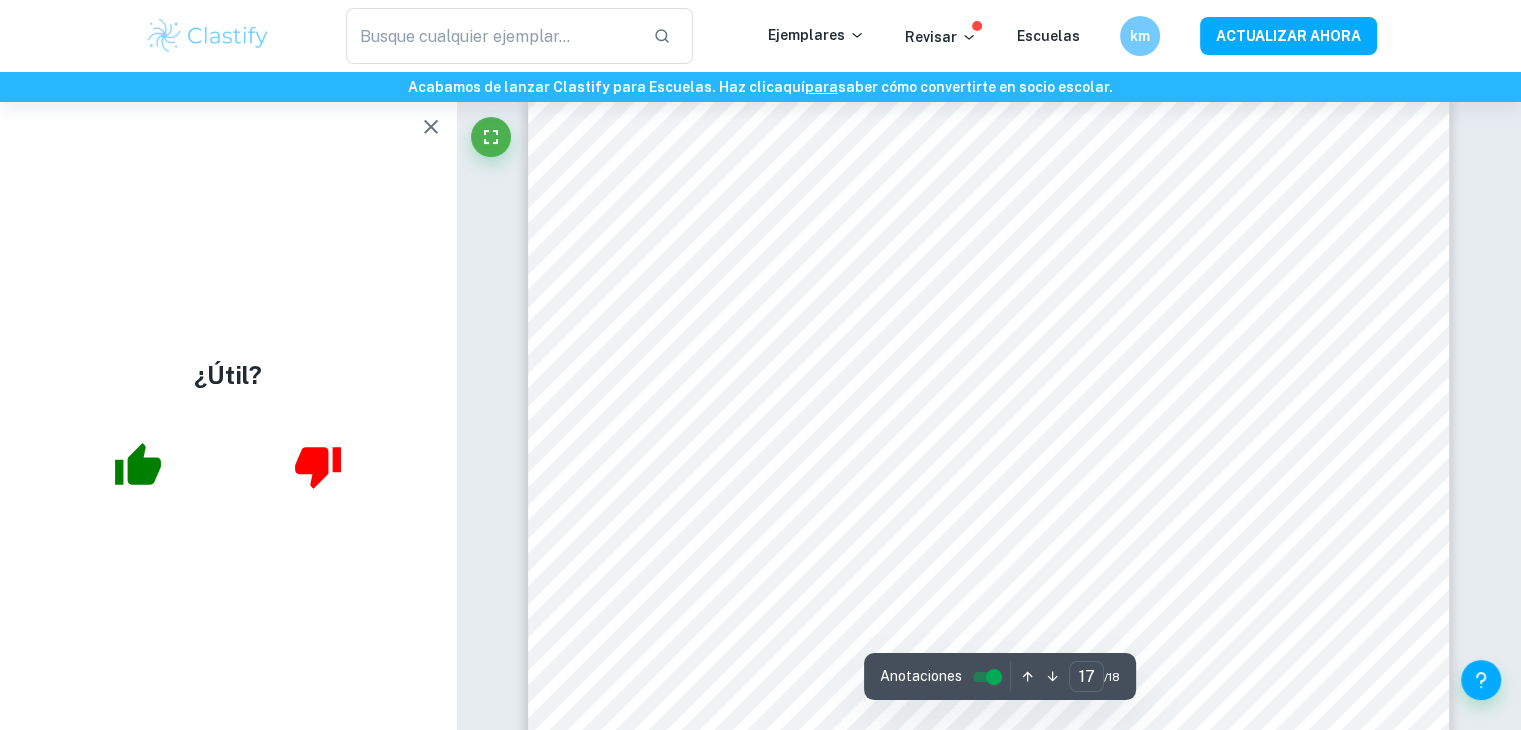 scroll, scrollTop: 21632, scrollLeft: 0, axis: vertical 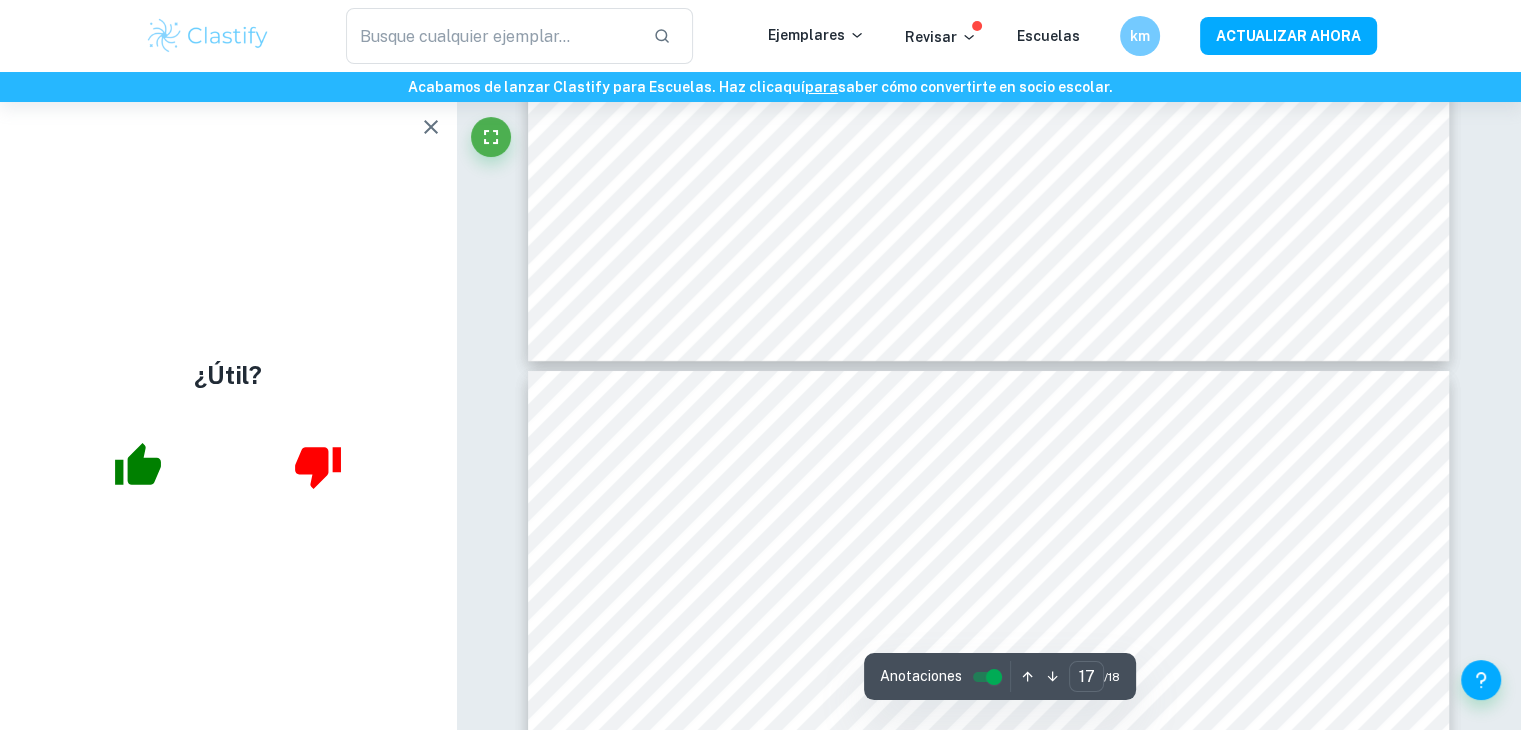 type on "18" 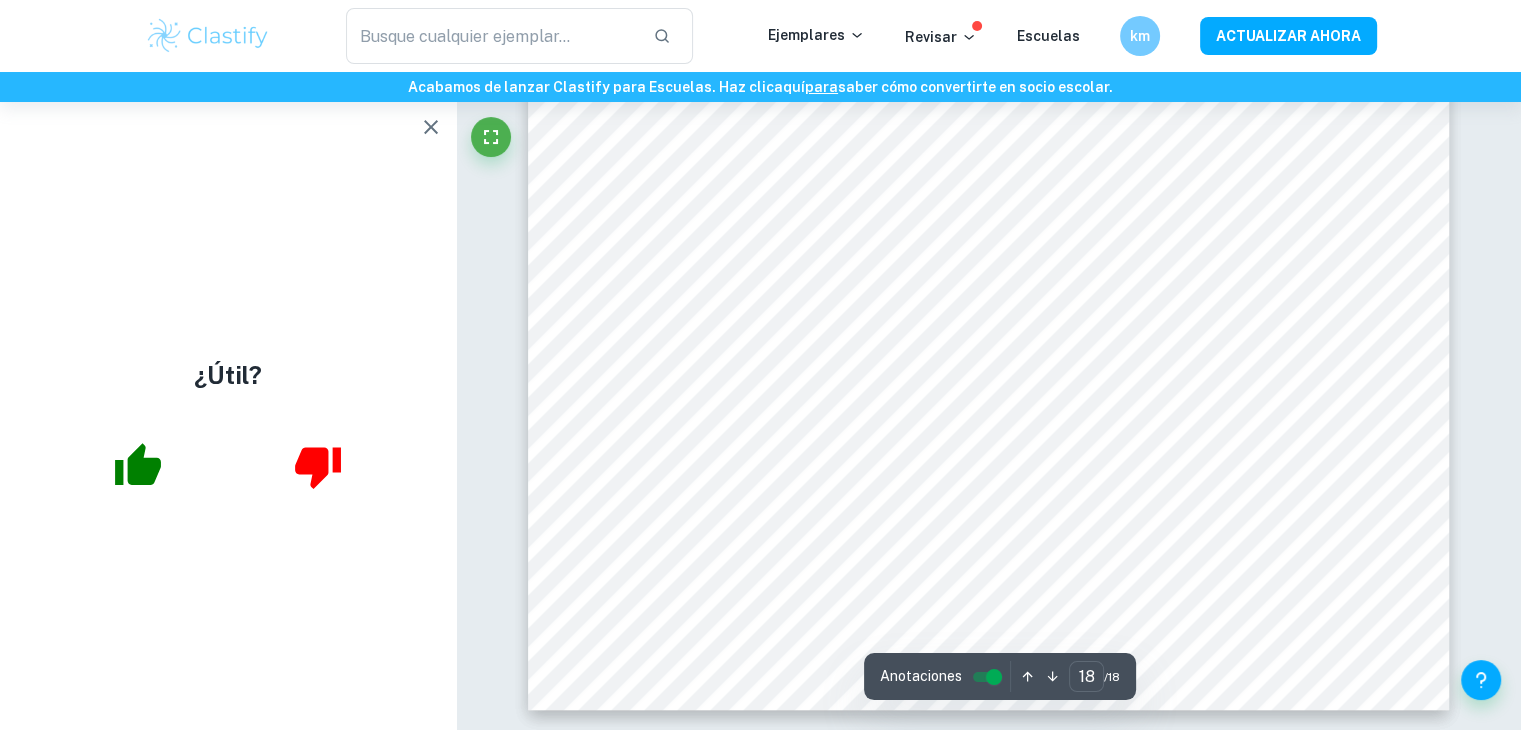 scroll, scrollTop: 23628, scrollLeft: 0, axis: vertical 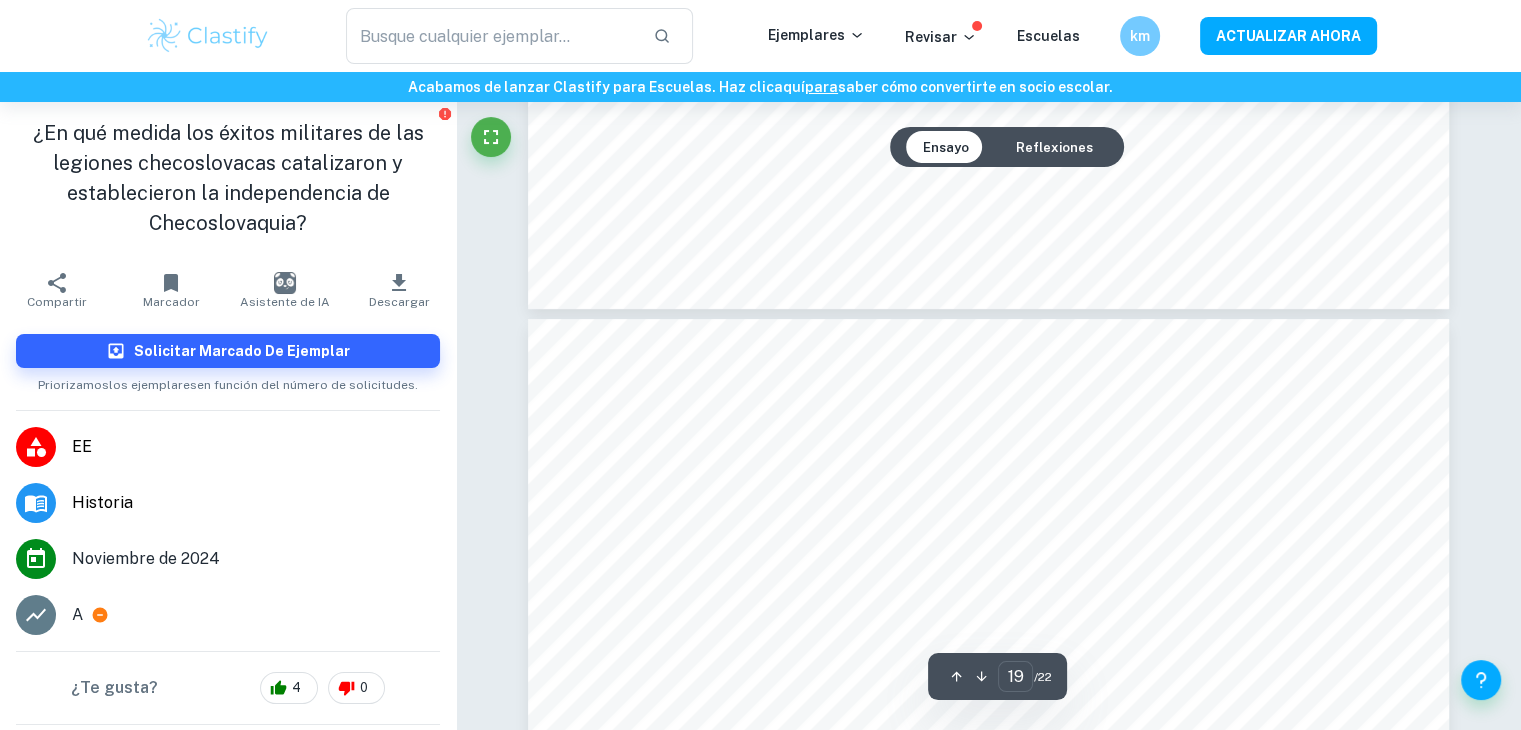 type on "20" 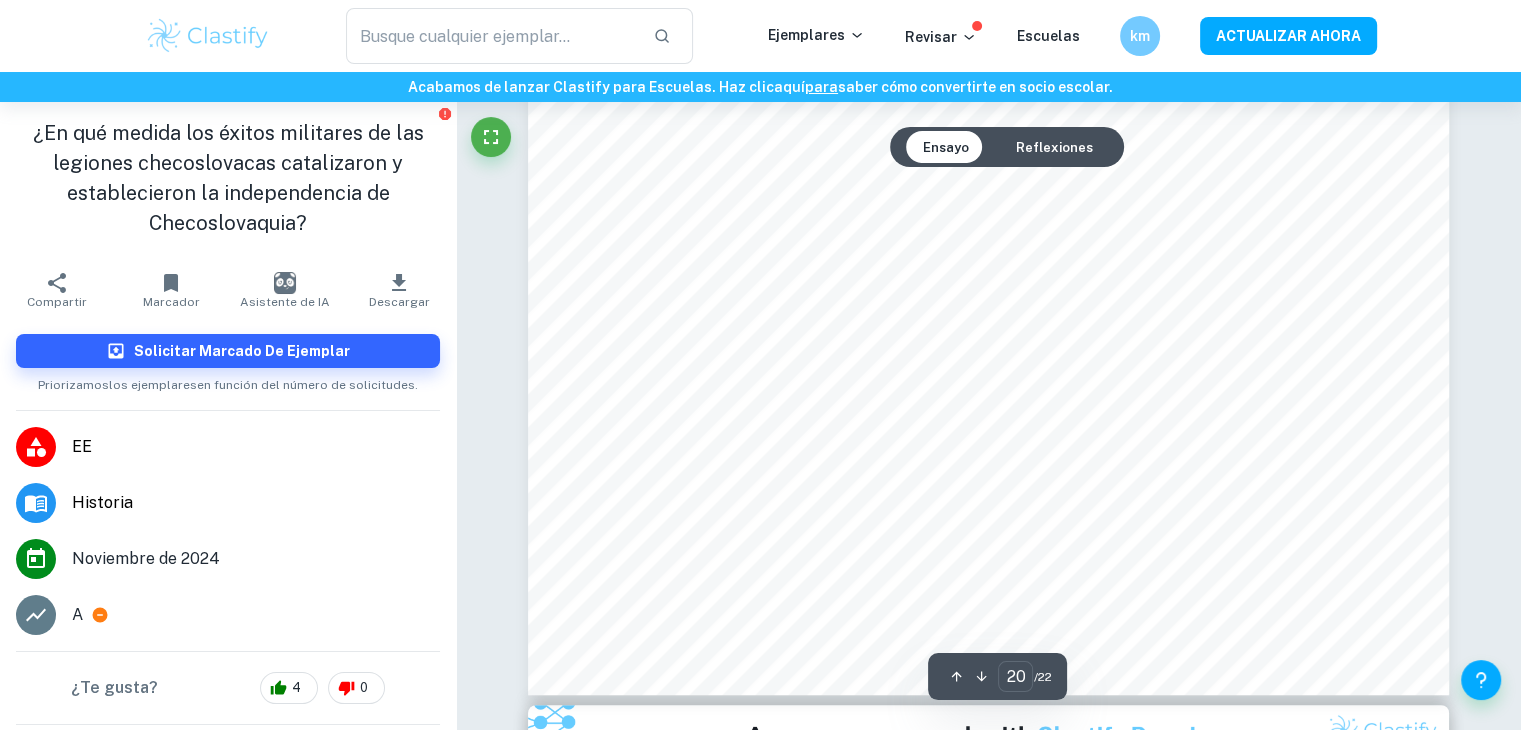 scroll, scrollTop: 23904, scrollLeft: 0, axis: vertical 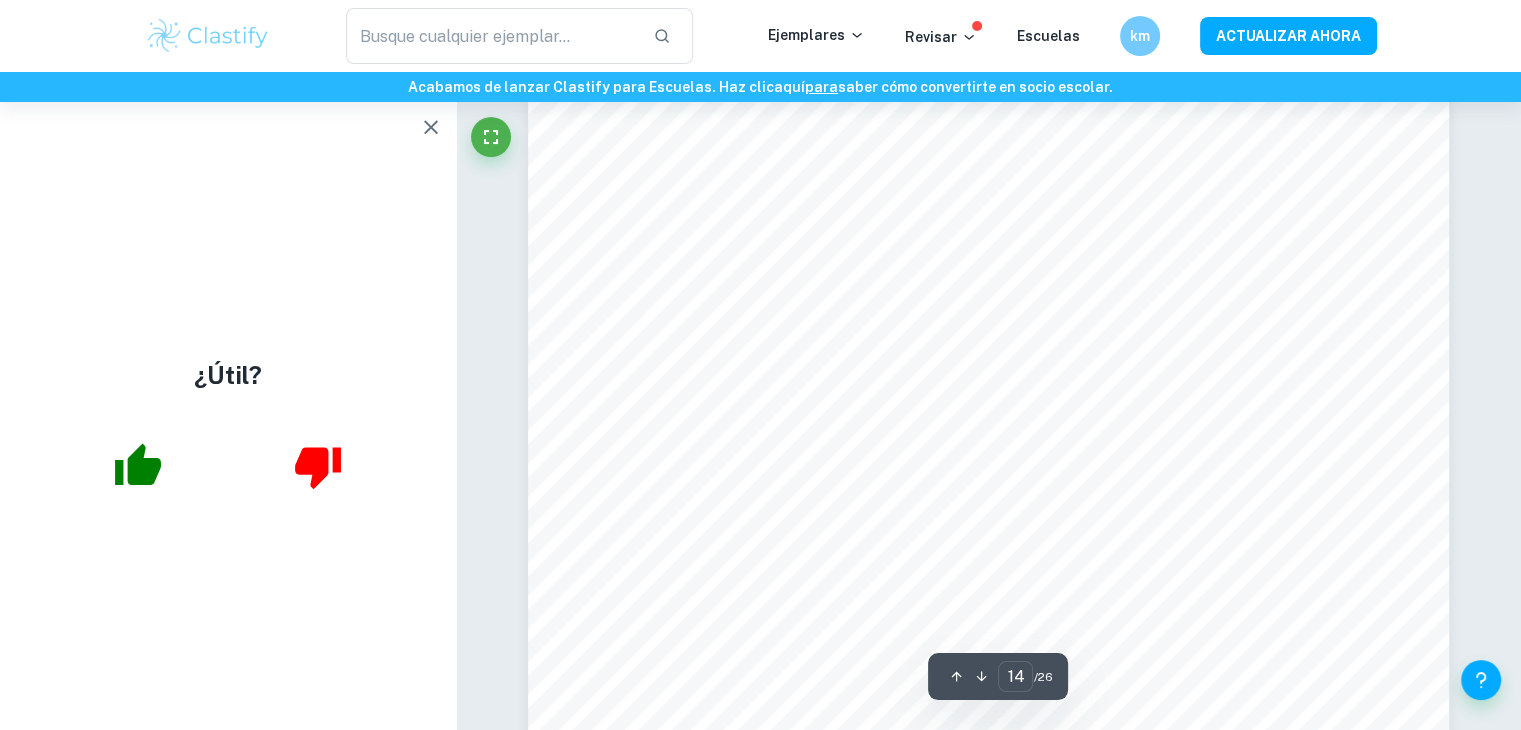 type on "13" 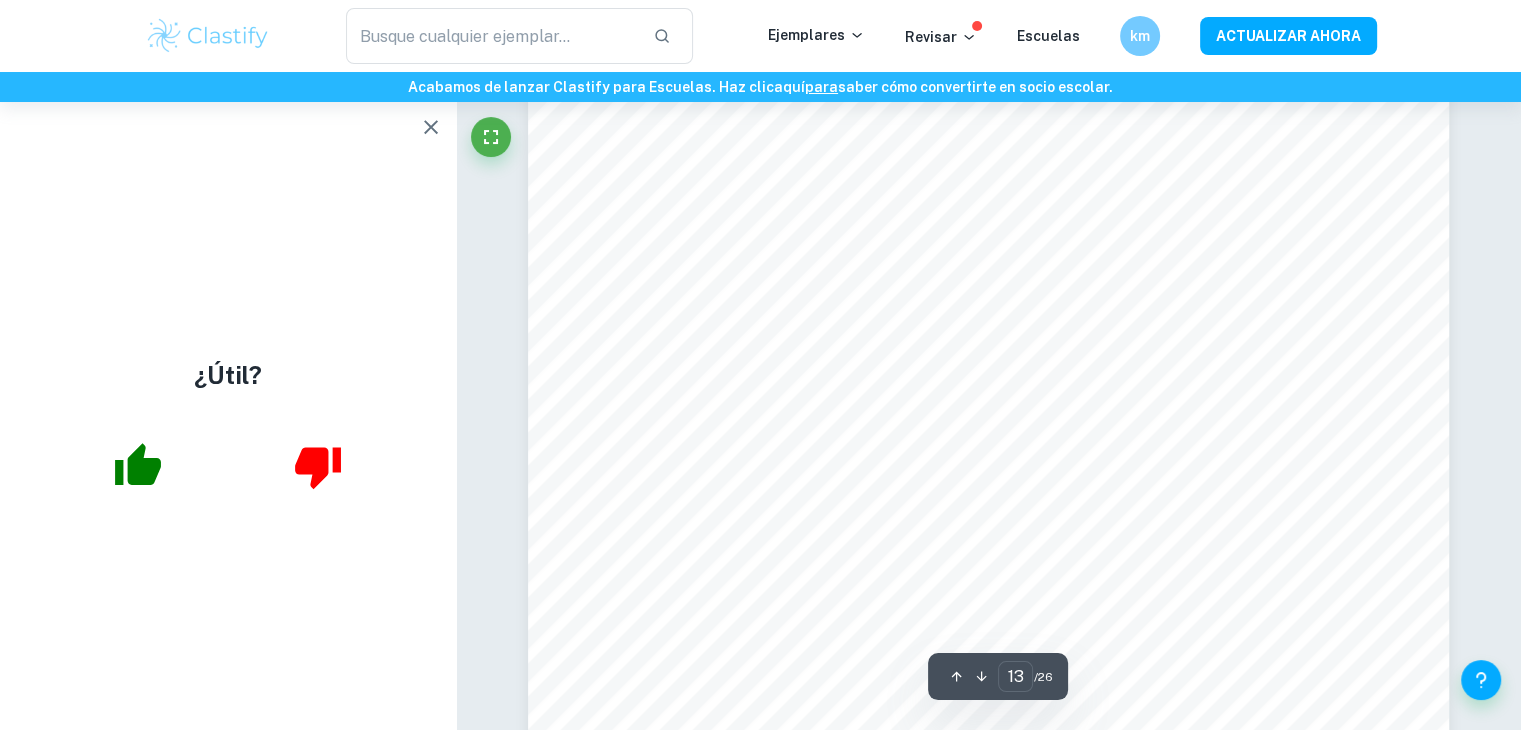 scroll, scrollTop: 16572, scrollLeft: 0, axis: vertical 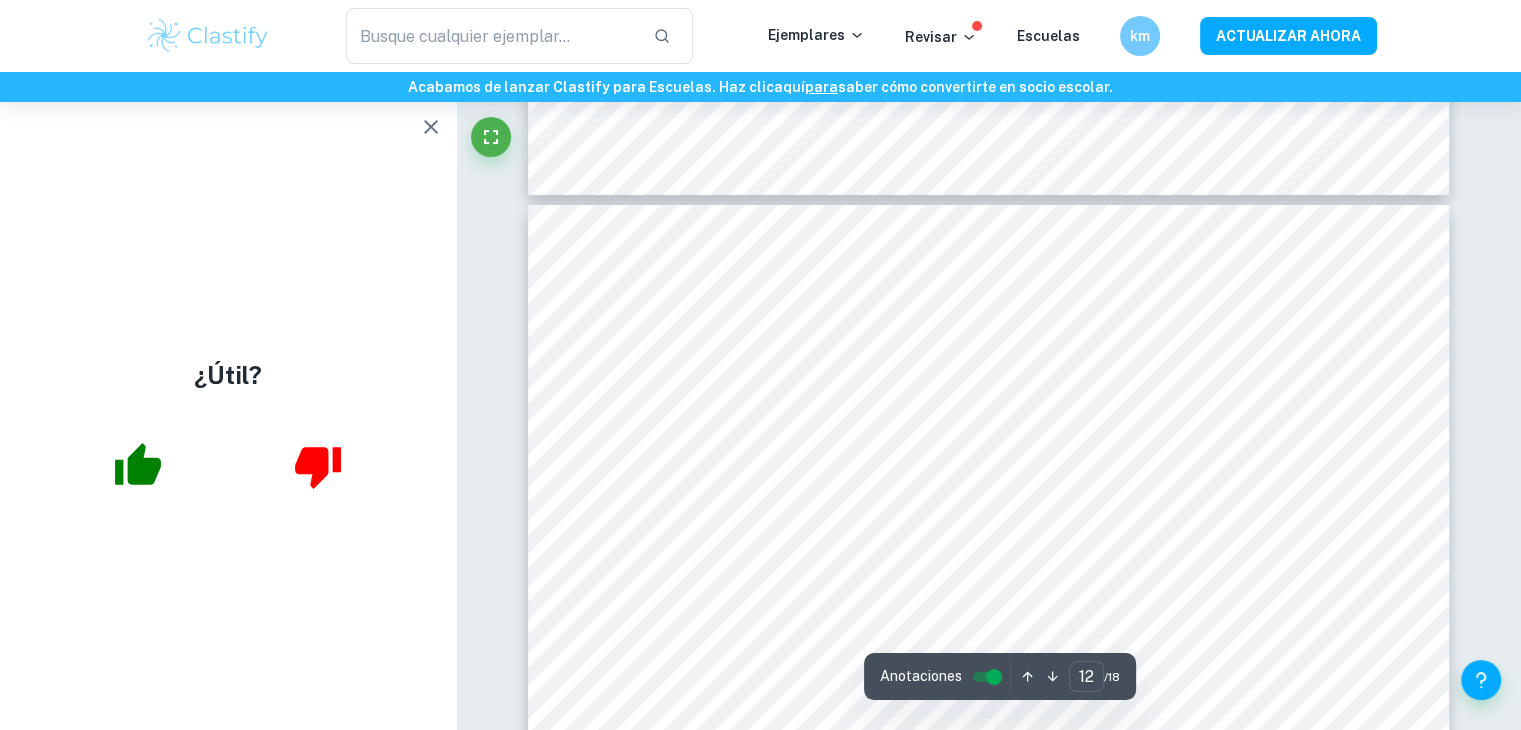 type on "11" 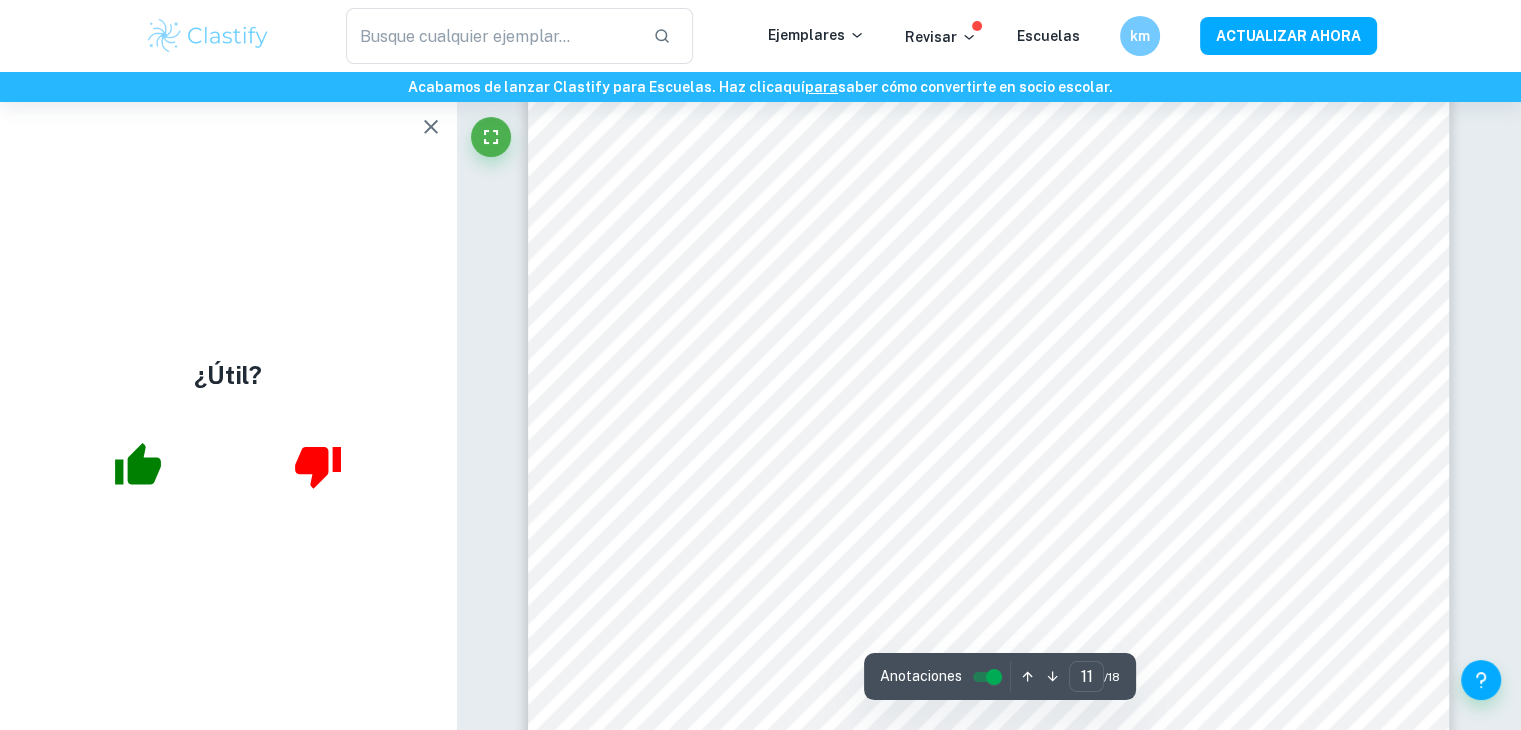 scroll, scrollTop: 13536, scrollLeft: 0, axis: vertical 